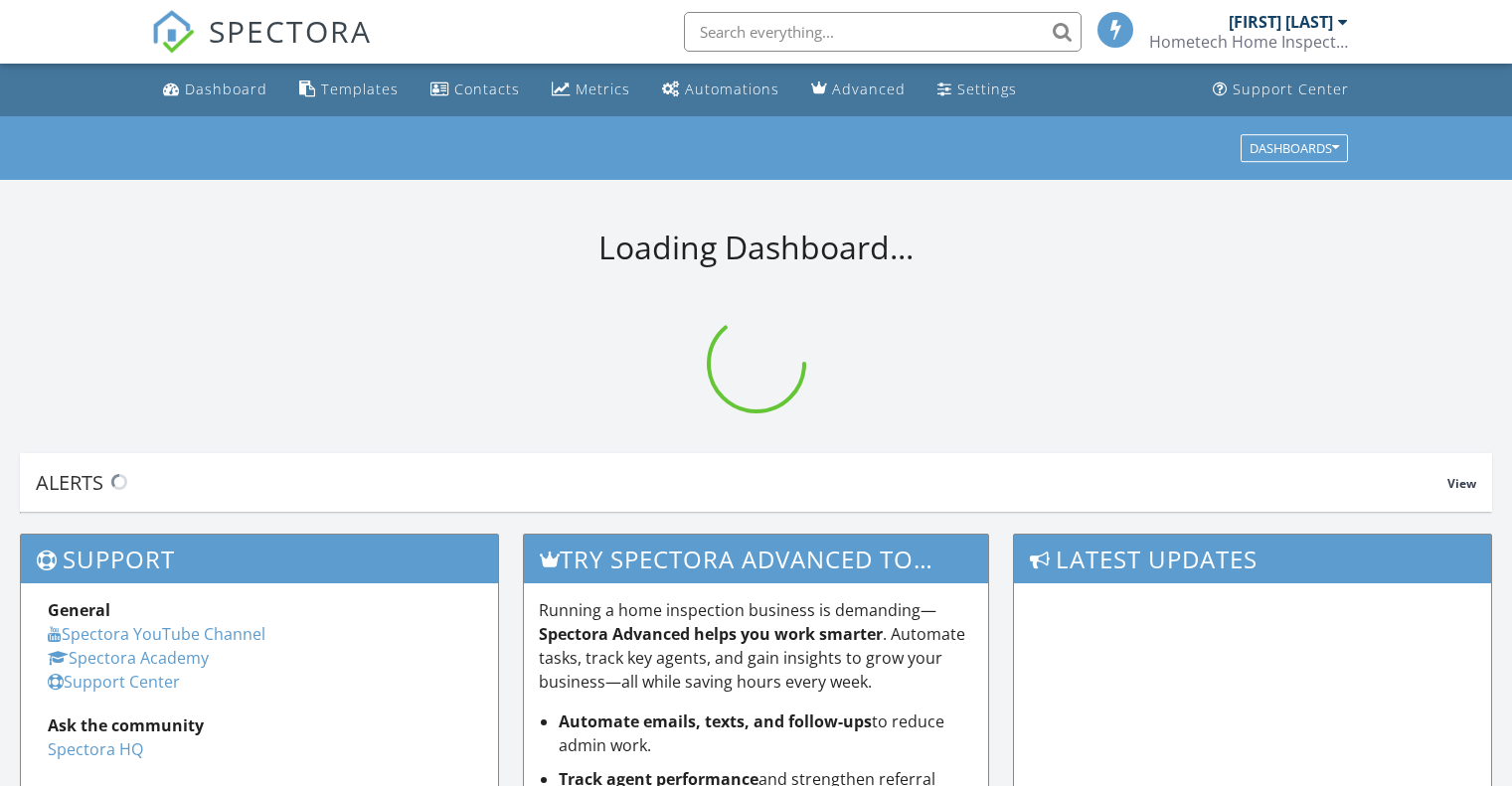 scroll, scrollTop: 0, scrollLeft: 0, axis: both 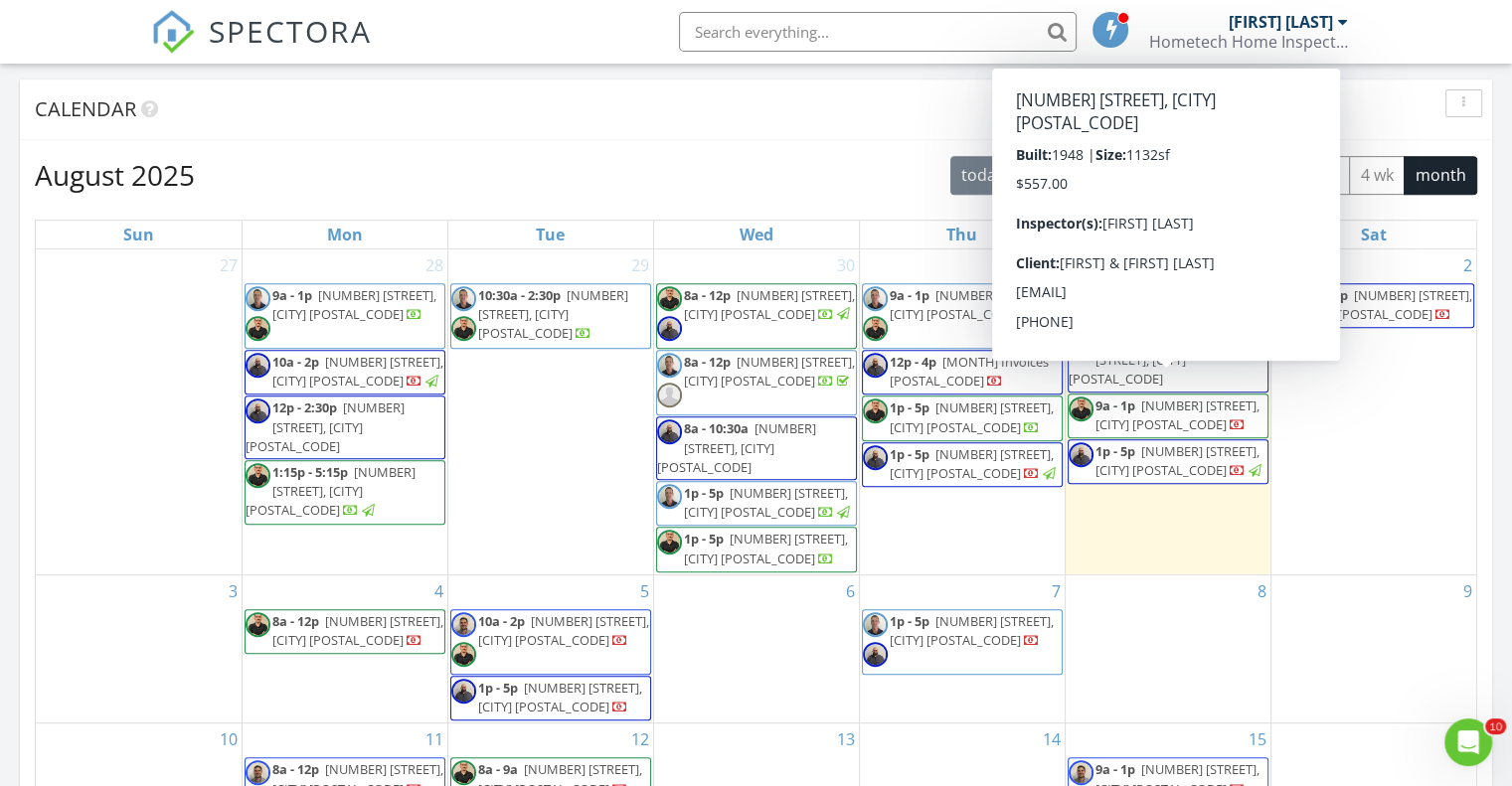 click on "331 Sandspur Rd, Maitland 32751" at bounding box center (1177, 414) 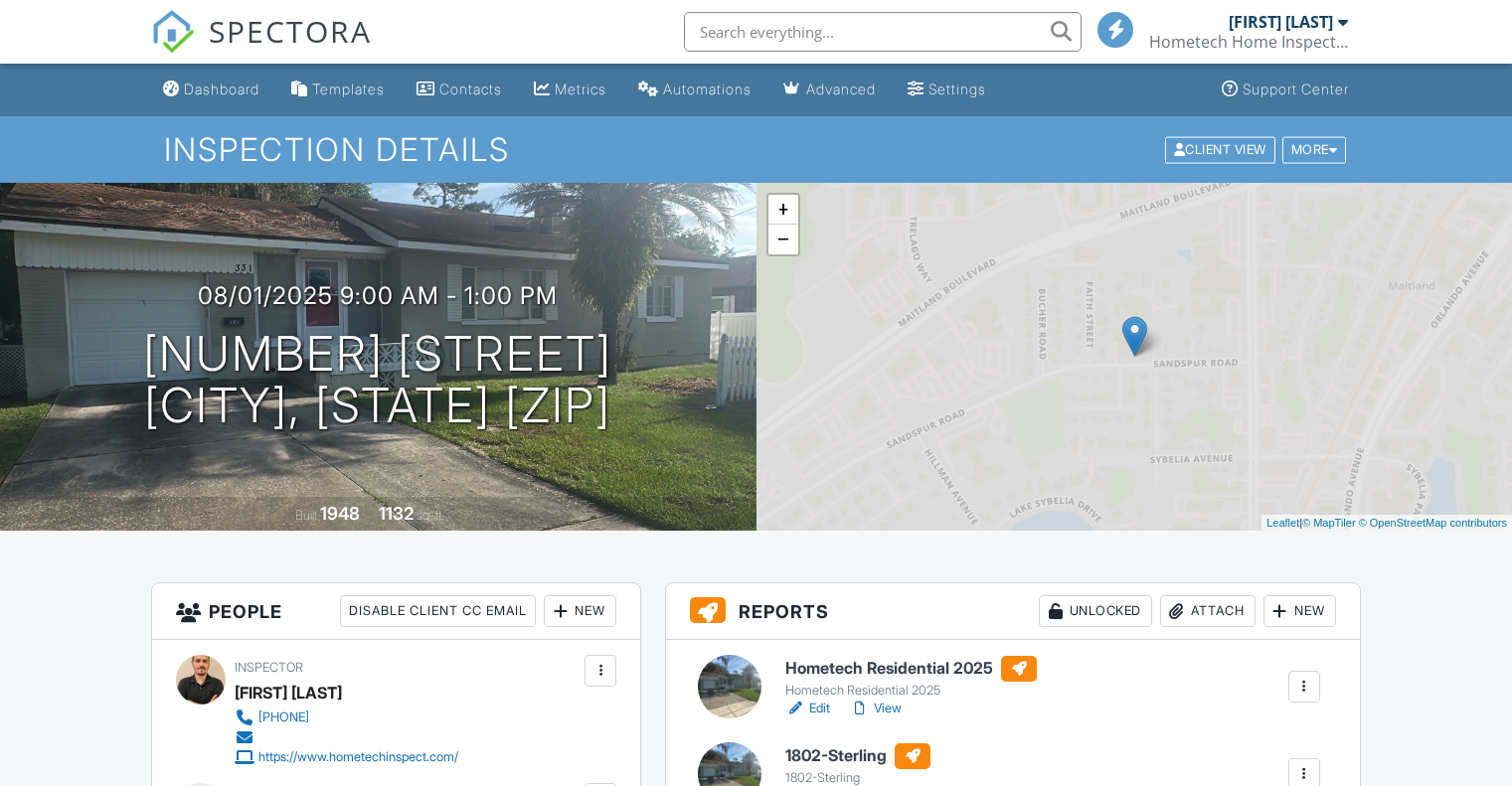 scroll, scrollTop: 0, scrollLeft: 0, axis: both 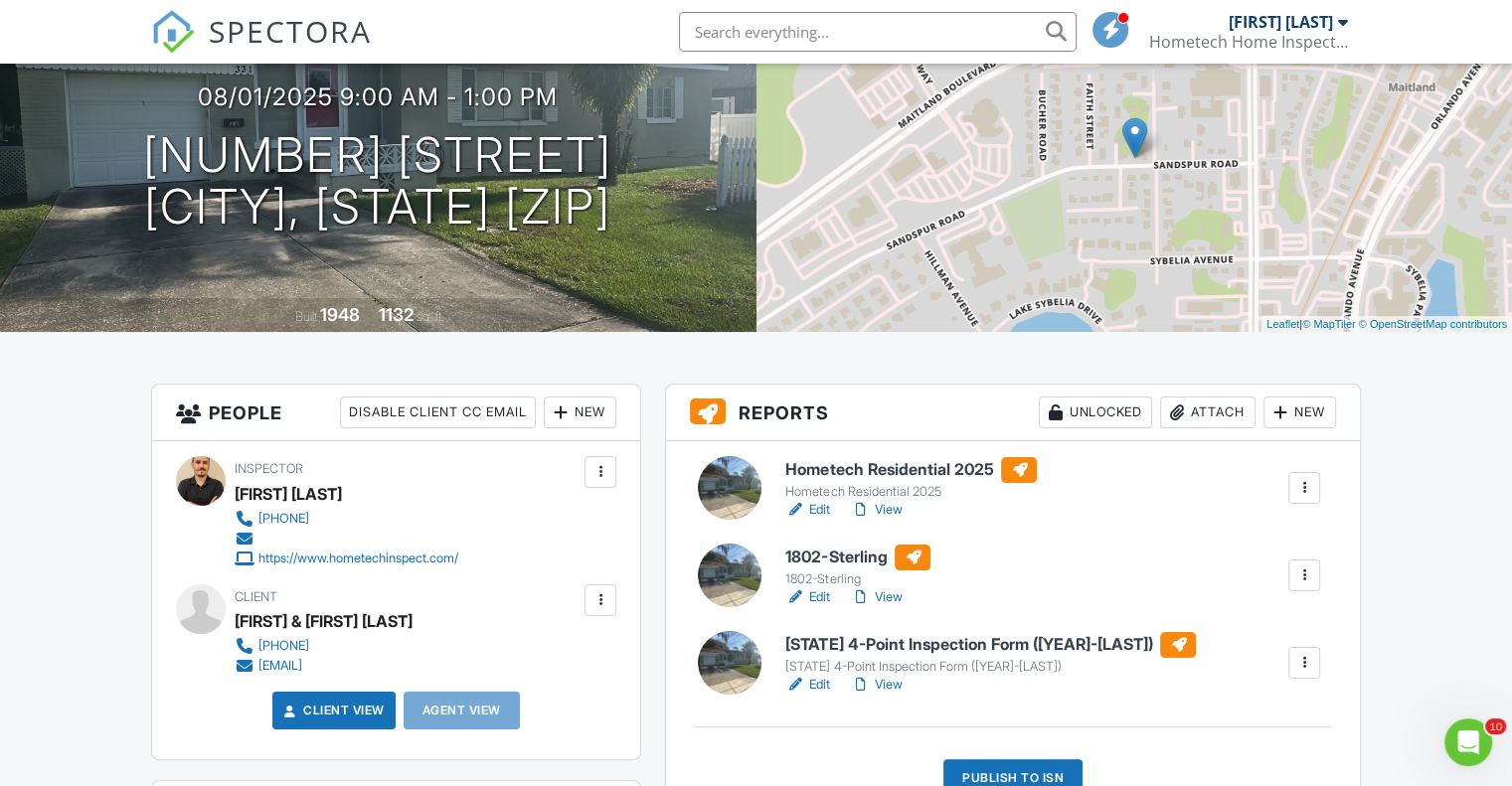 click on "Edit" at bounding box center (807, 510) 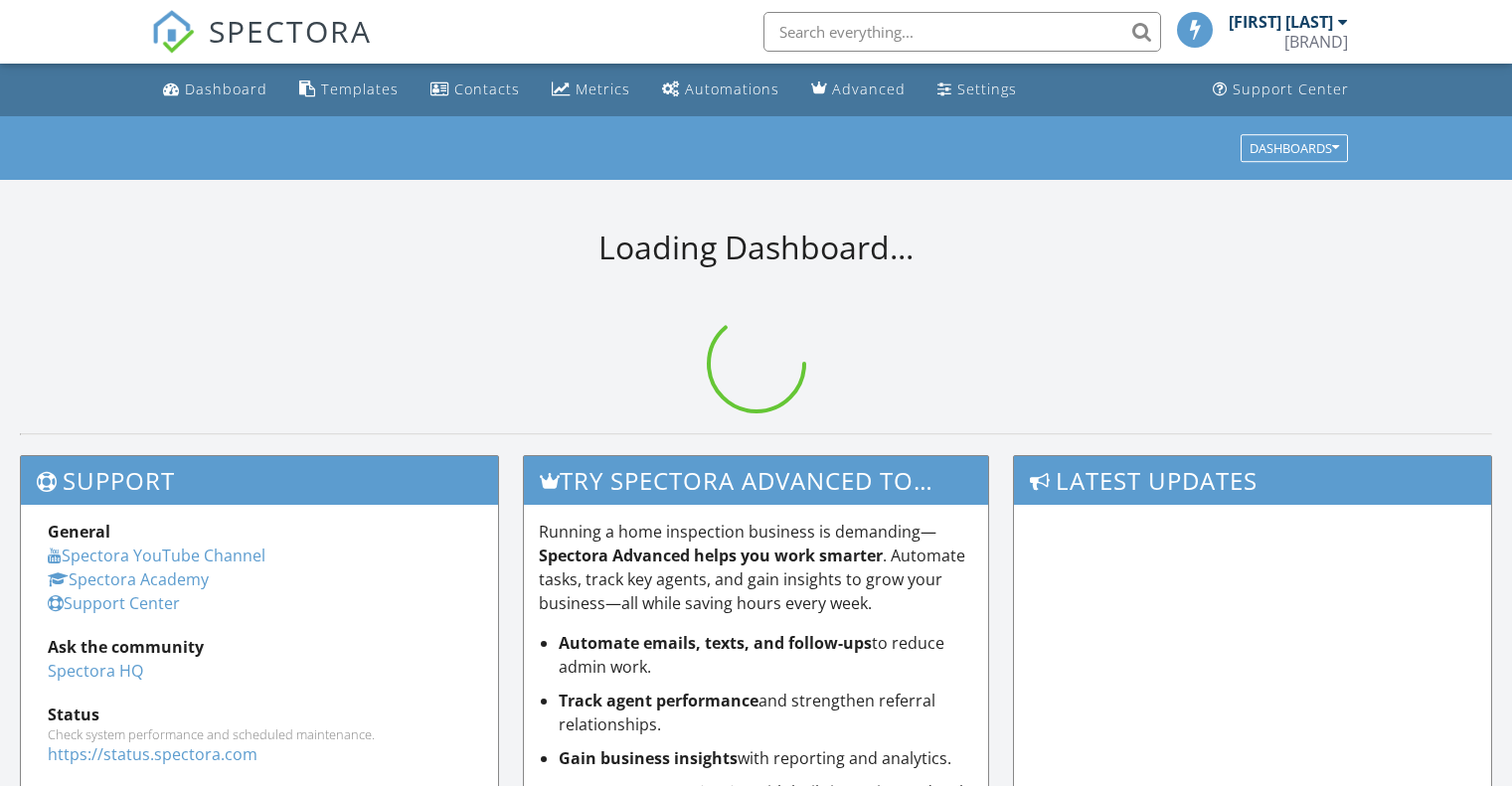 scroll, scrollTop: 0, scrollLeft: 0, axis: both 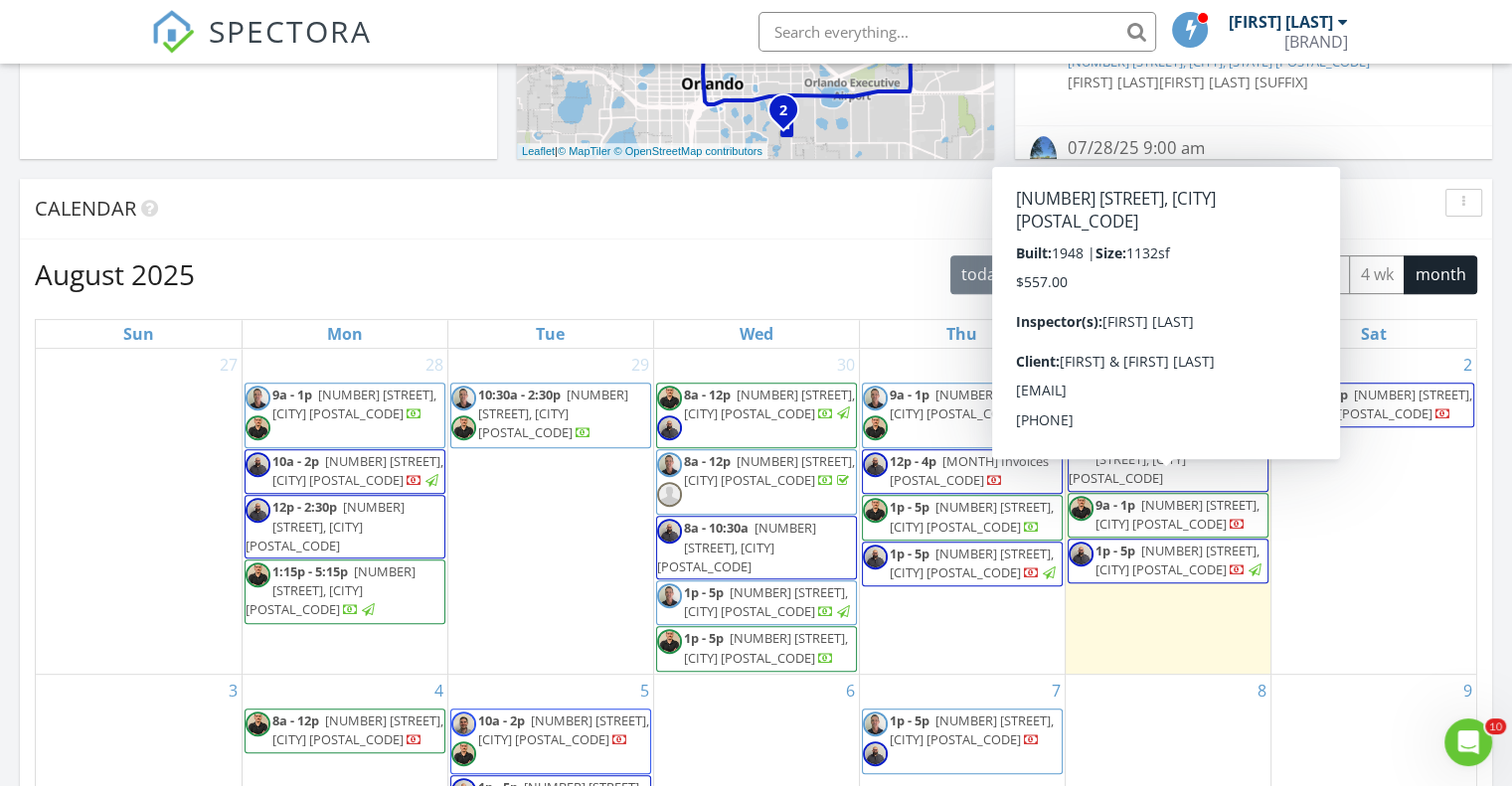 click on "[TIME]
[NUMBER] [STREET], [CITY] [POSTAL_CODE]" at bounding box center (1168, 515) 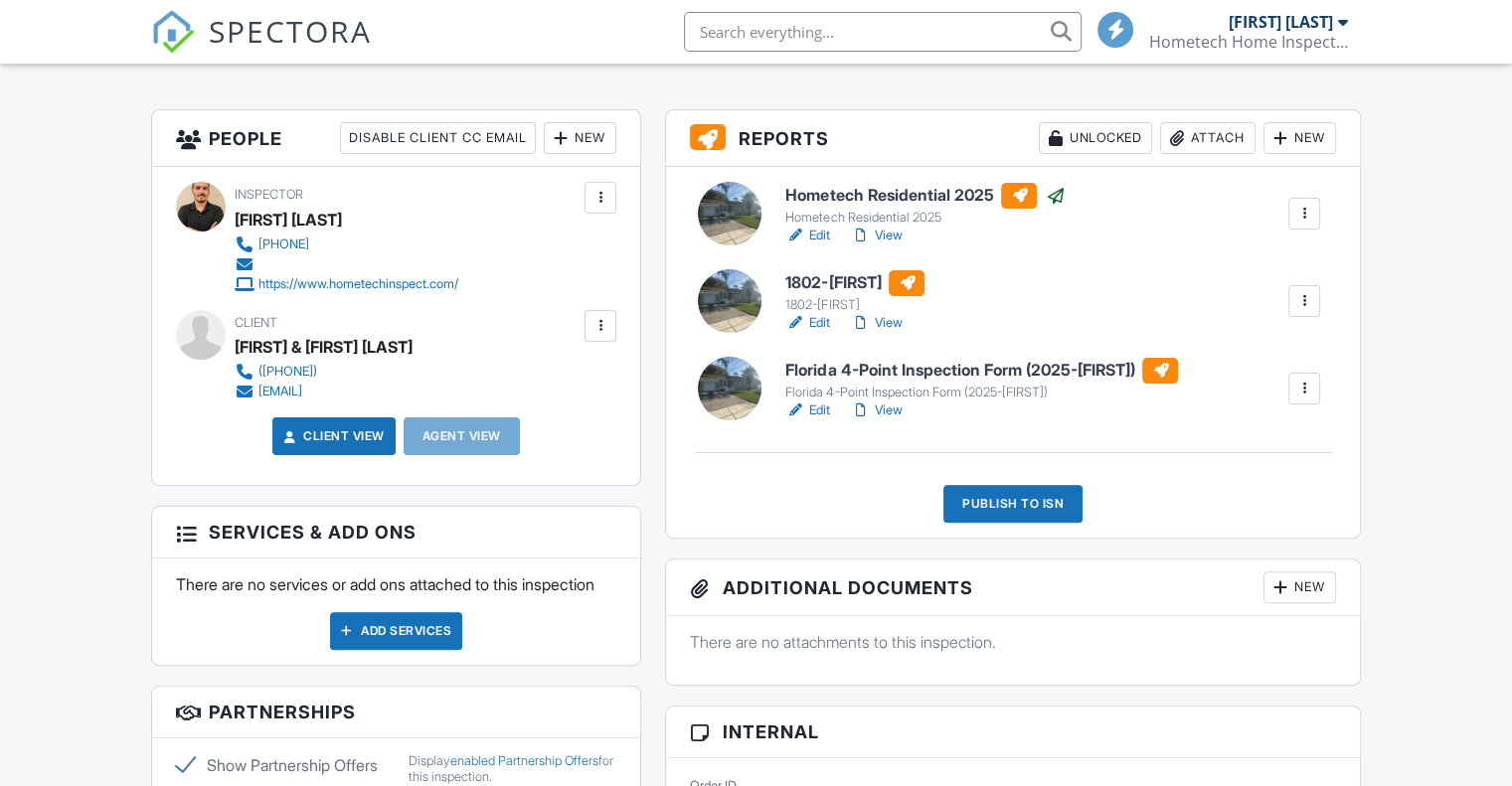 scroll, scrollTop: 497, scrollLeft: 0, axis: vertical 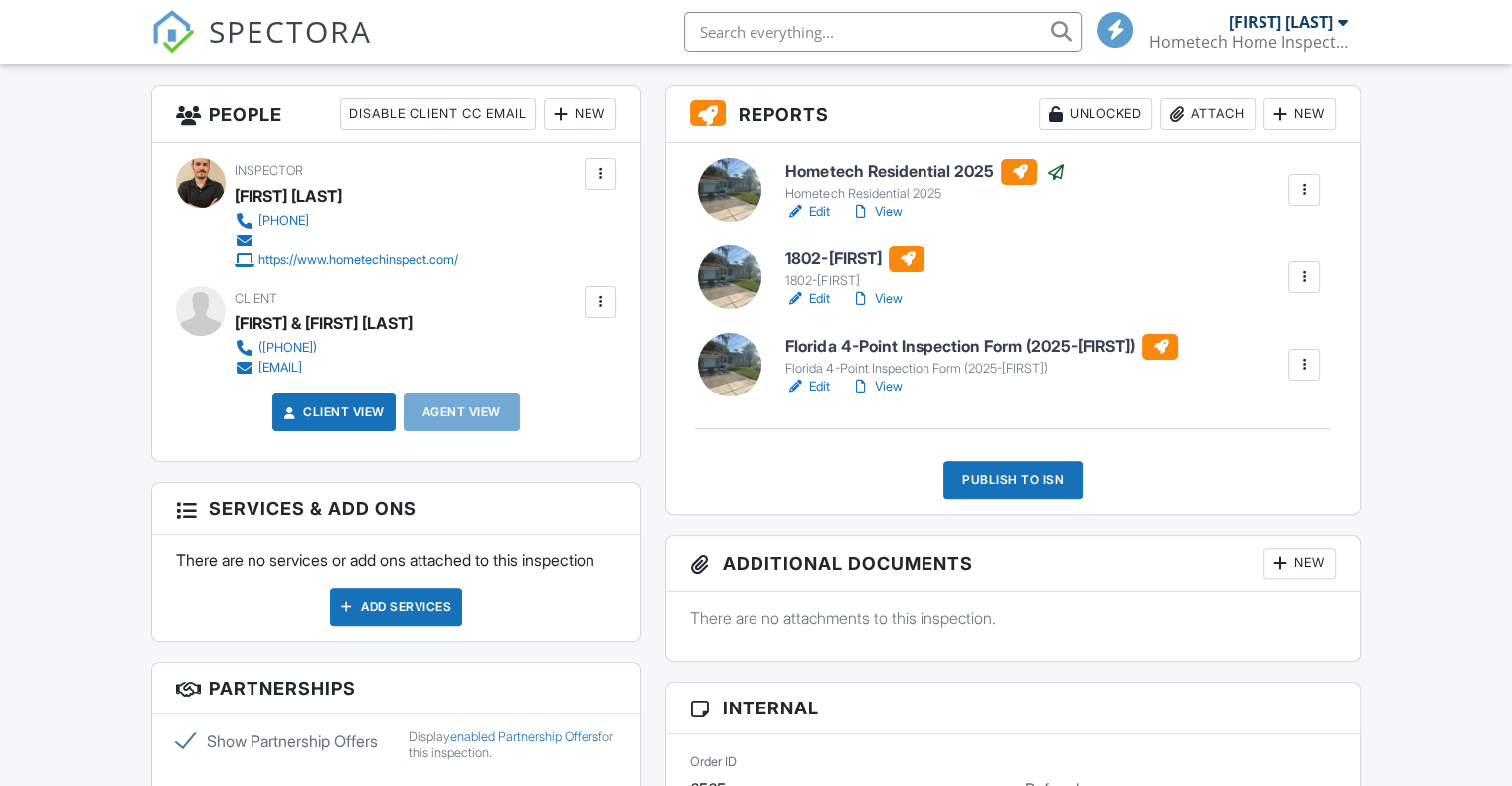 click on "View" at bounding box center (876, 387) 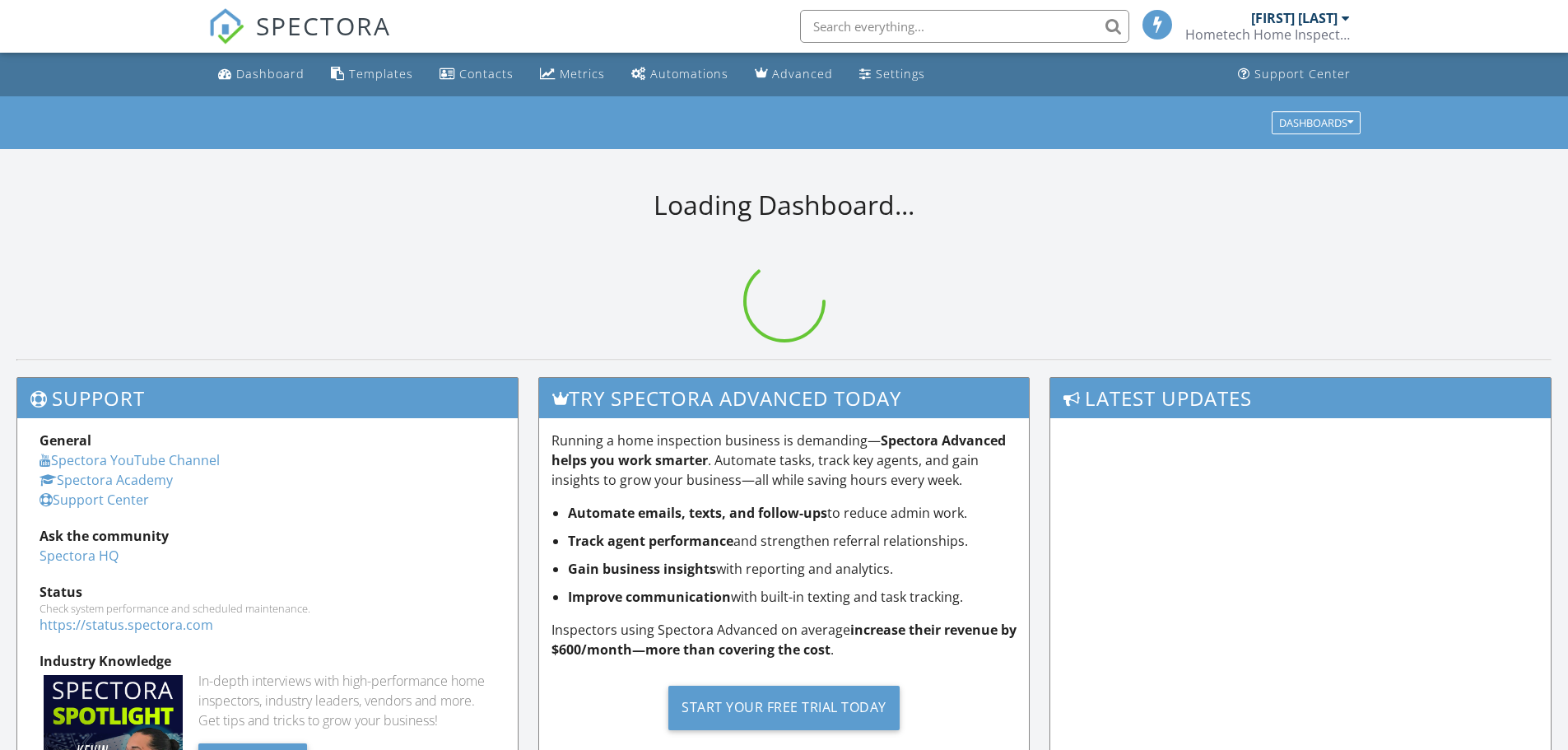 scroll, scrollTop: 0, scrollLeft: 0, axis: both 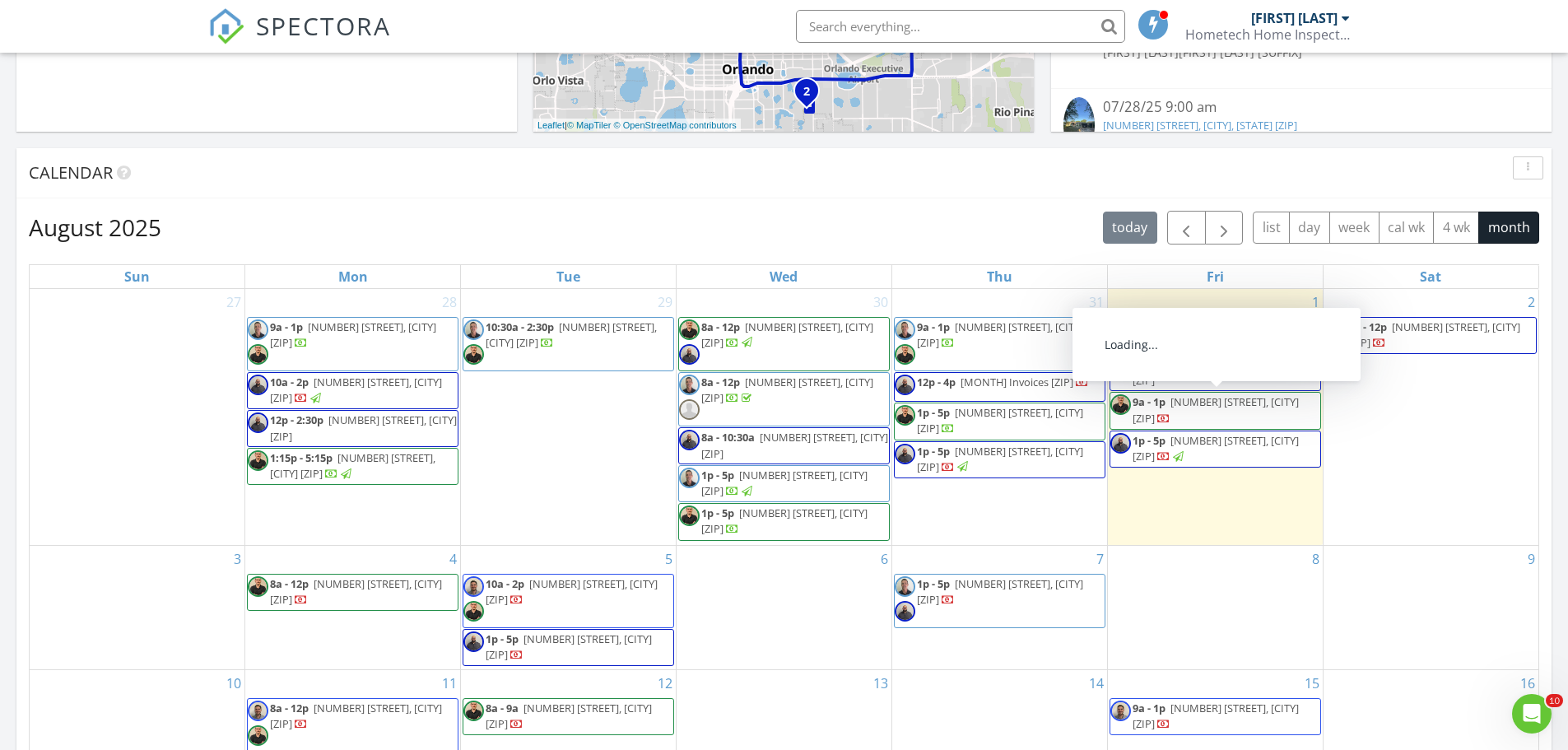 click on "9a - 1p
331 Sandspur Rd, Maitland 32751" at bounding box center [1215, 410] 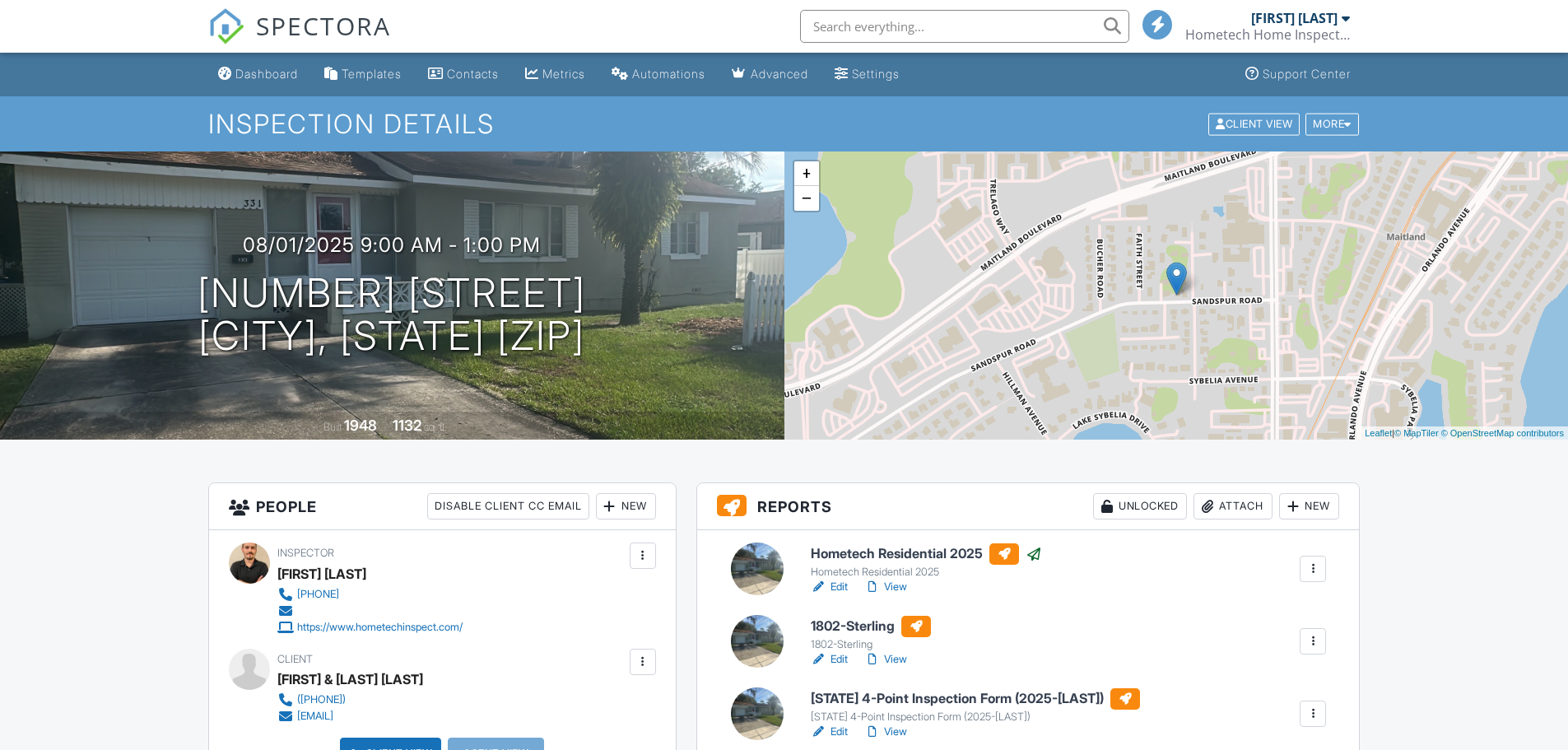 scroll, scrollTop: 412, scrollLeft: 0, axis: vertical 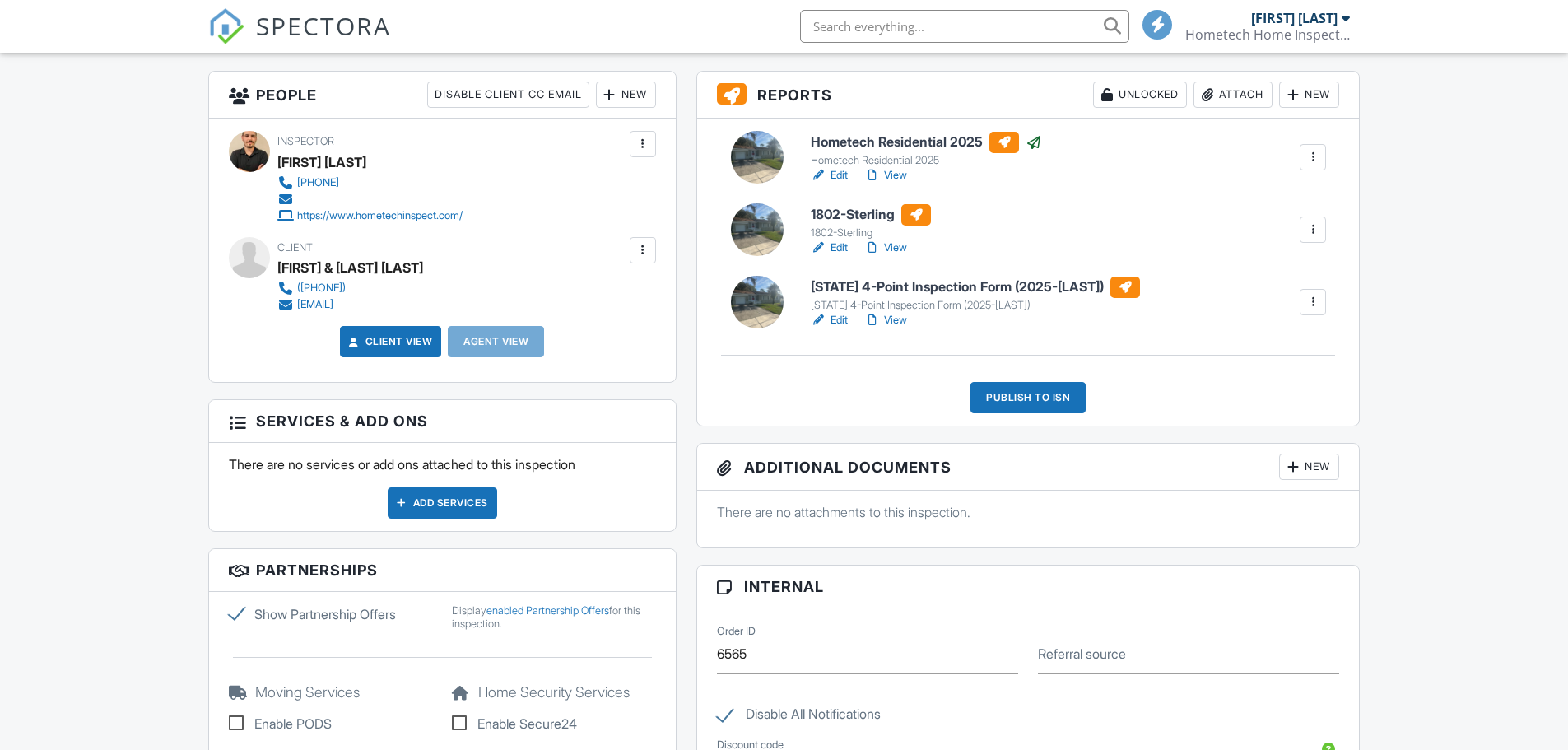 click on "View" at bounding box center (886, 175) 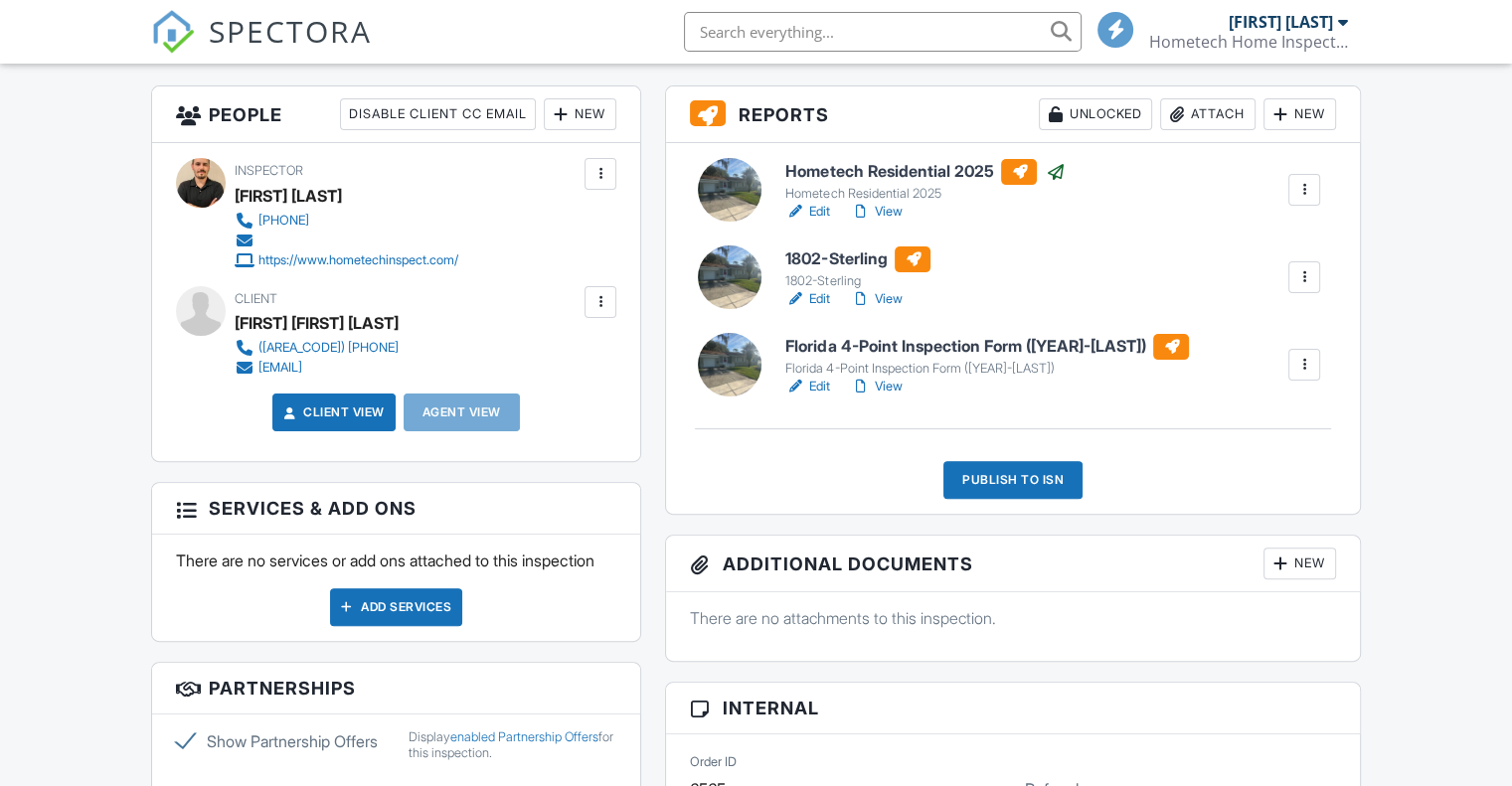 scroll, scrollTop: 497, scrollLeft: 0, axis: vertical 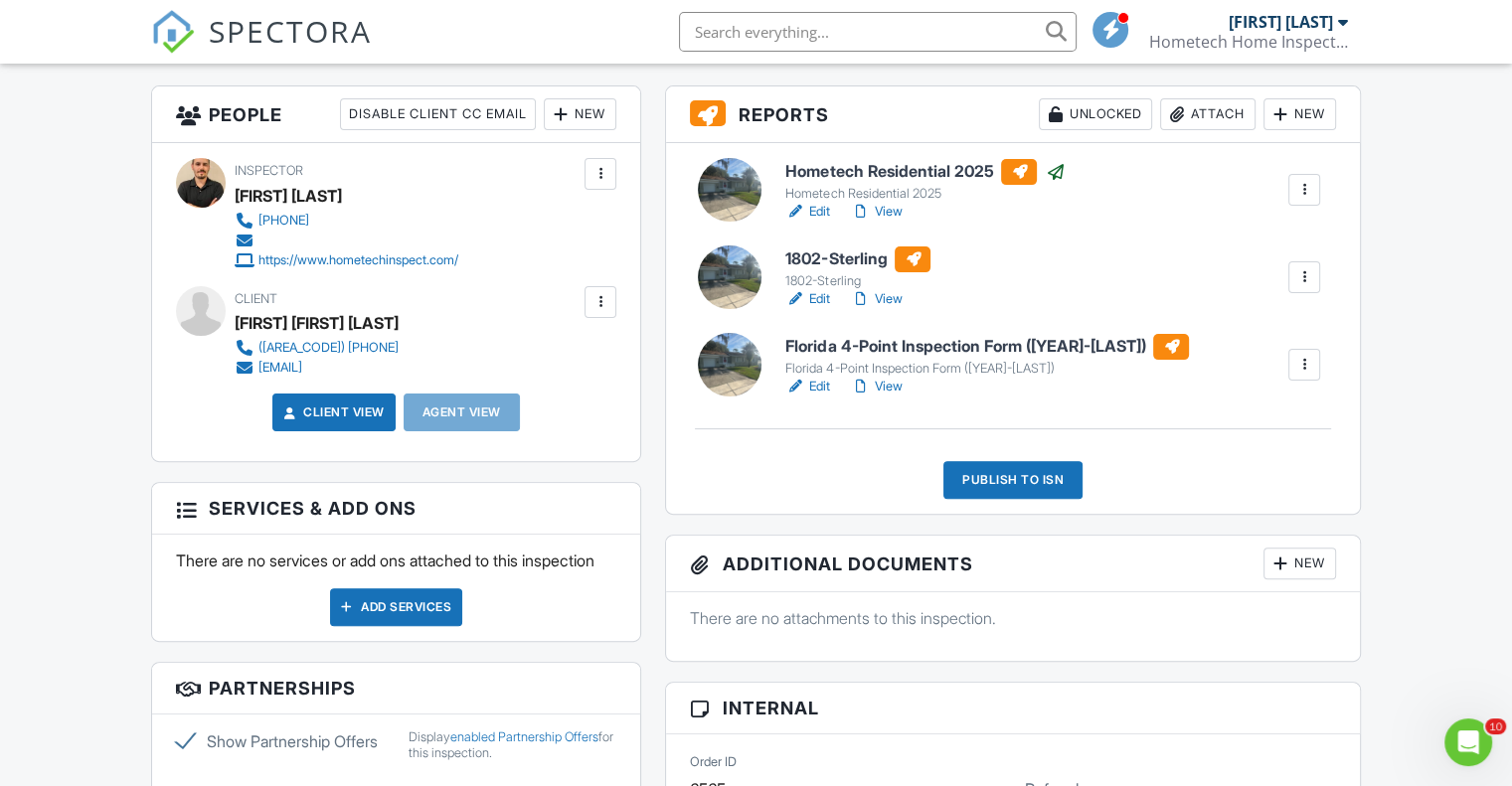 click on "Edit" at bounding box center [807, 387] 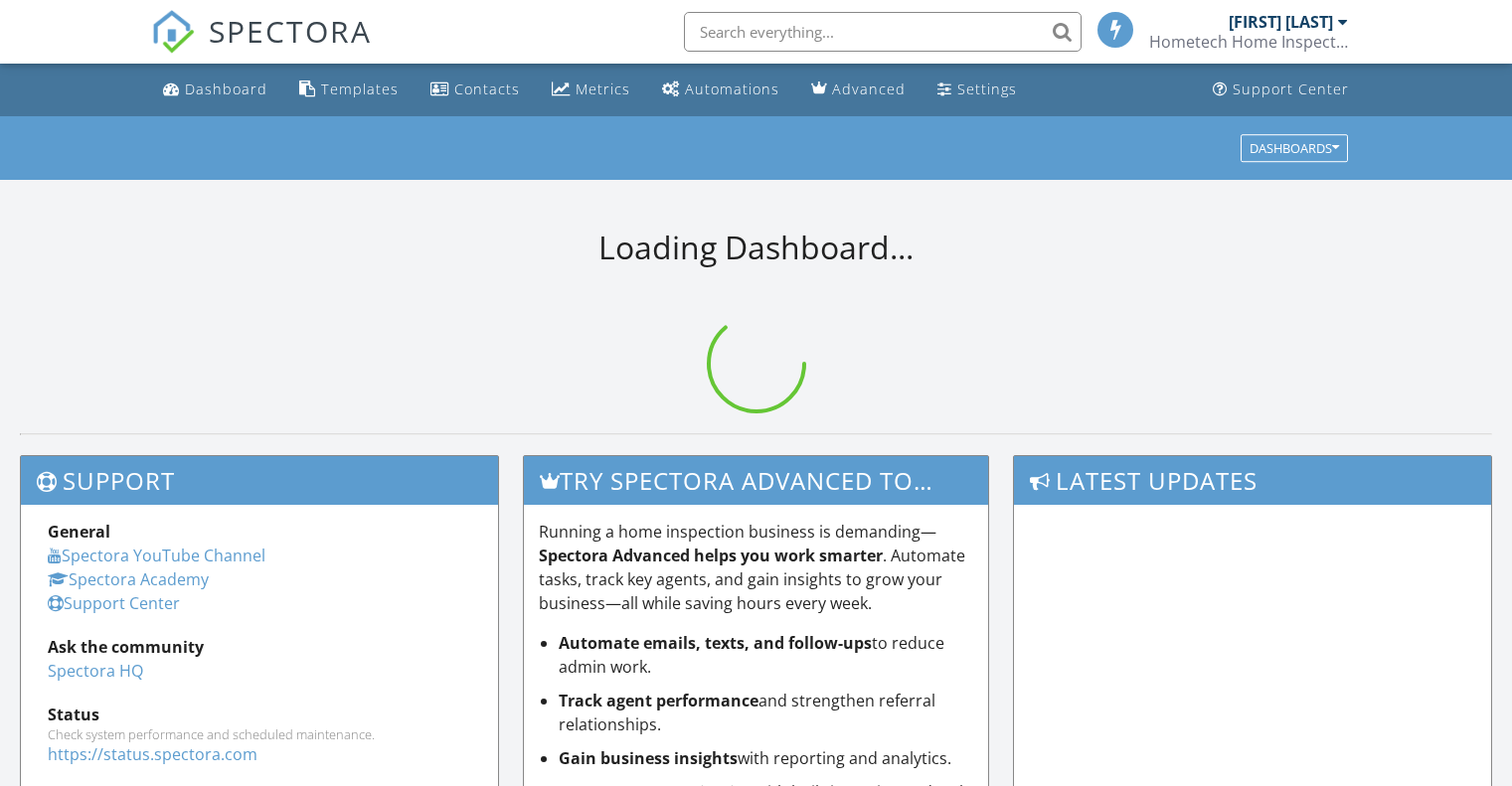scroll, scrollTop: 0, scrollLeft: 0, axis: both 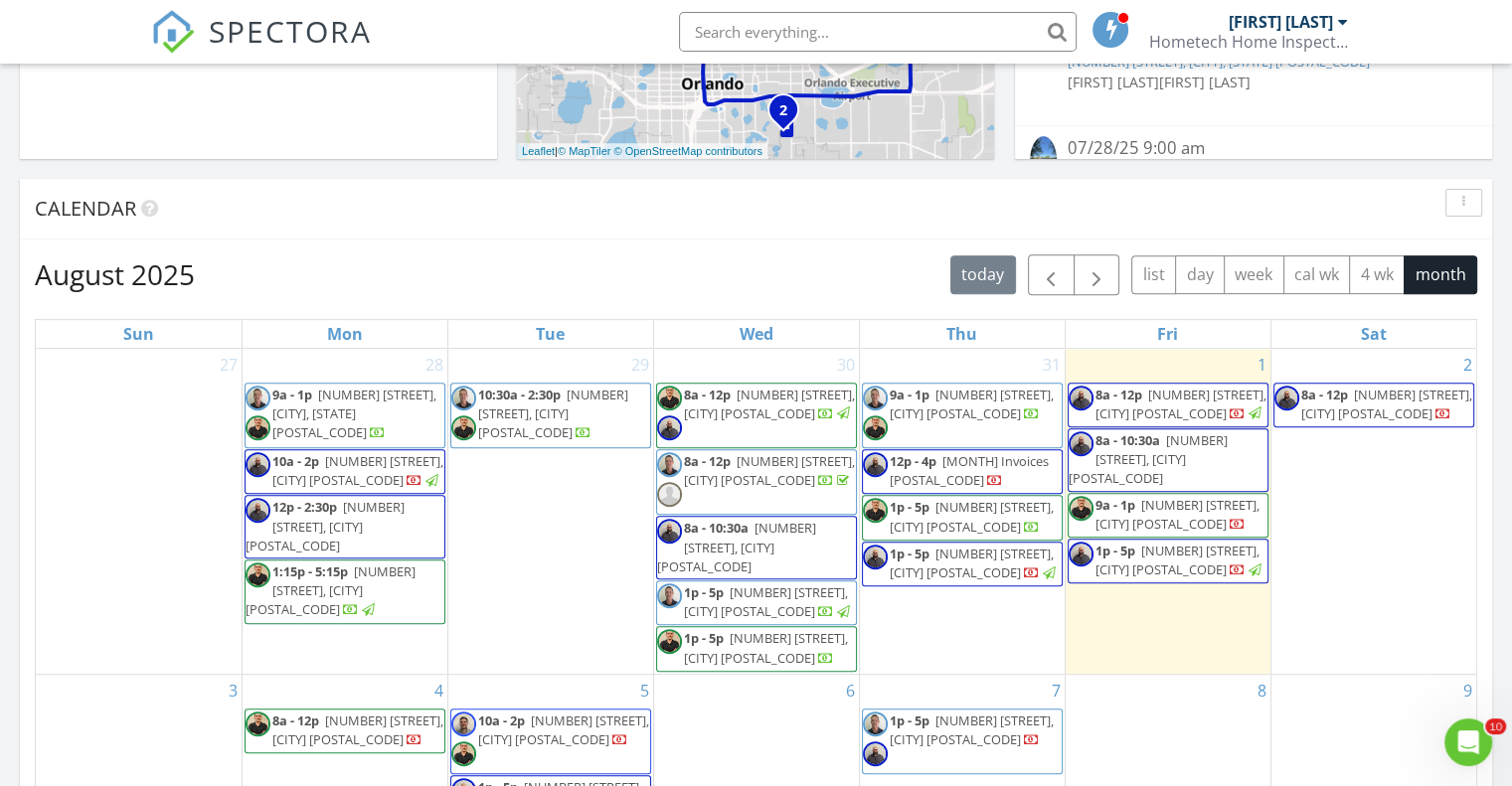 drag, startPoint x: 1276, startPoint y: 480, endPoint x: 1174, endPoint y: 489, distance: 102.396289 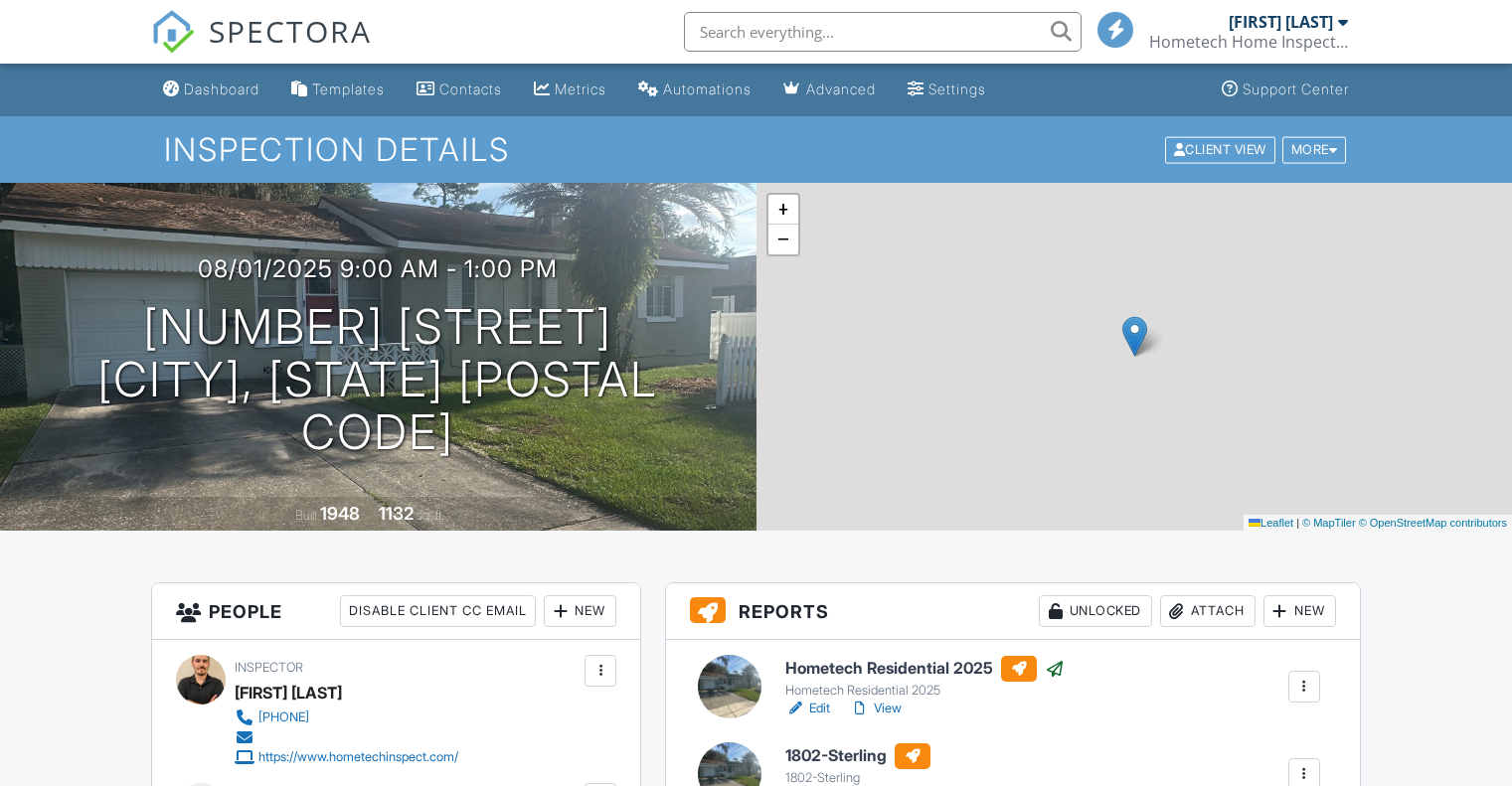 scroll, scrollTop: 0, scrollLeft: 0, axis: both 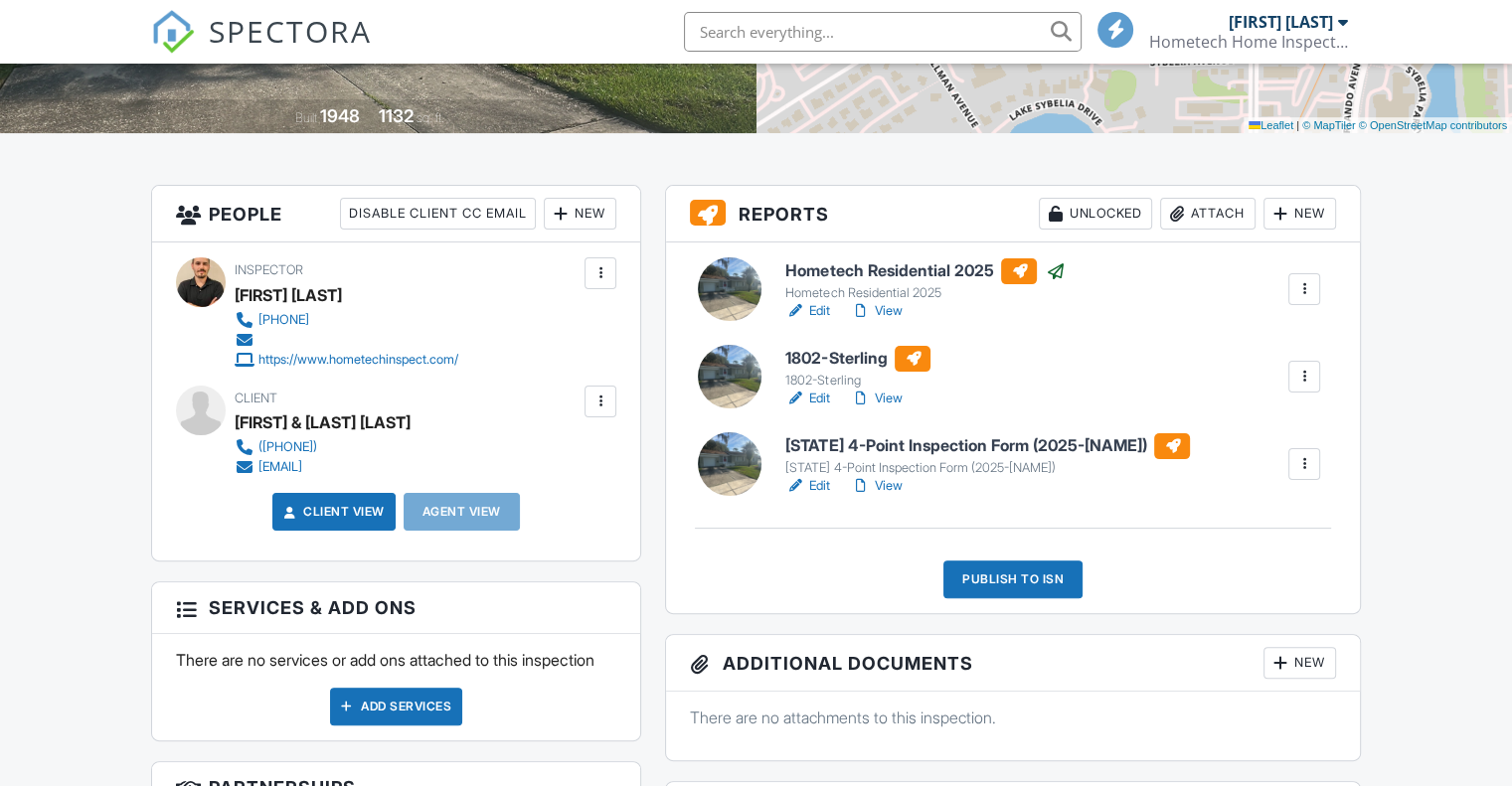 click on "View" at bounding box center [876, 398] 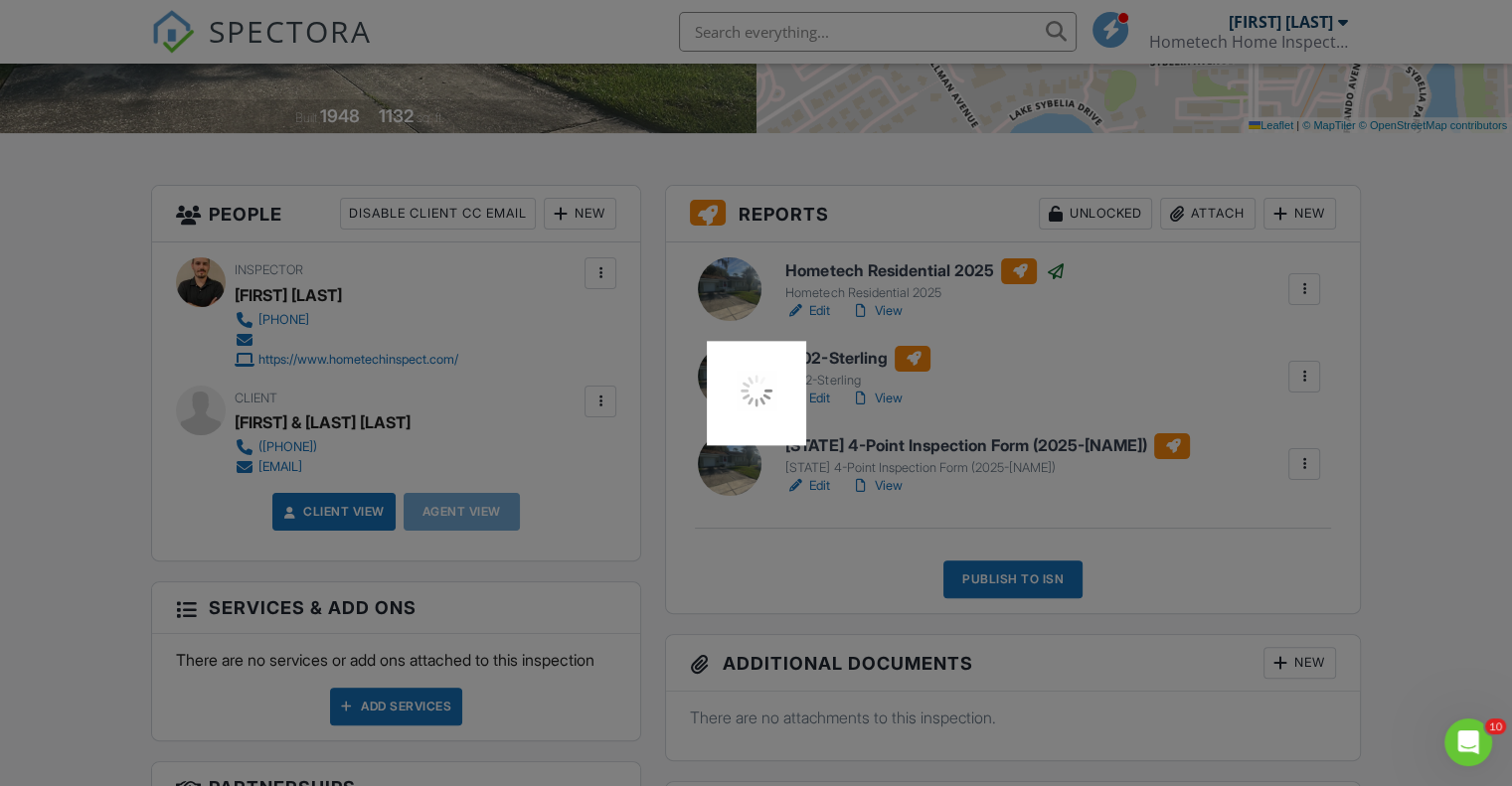 scroll, scrollTop: 0, scrollLeft: 0, axis: both 